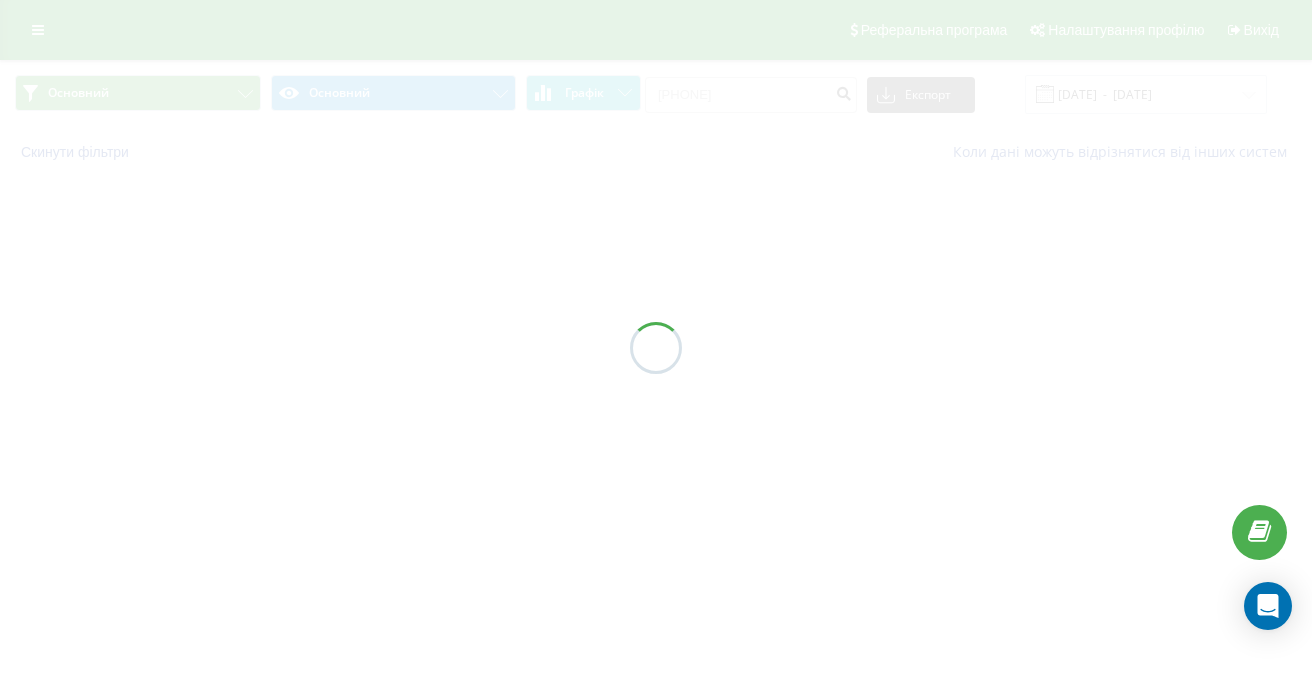 scroll, scrollTop: 0, scrollLeft: 0, axis: both 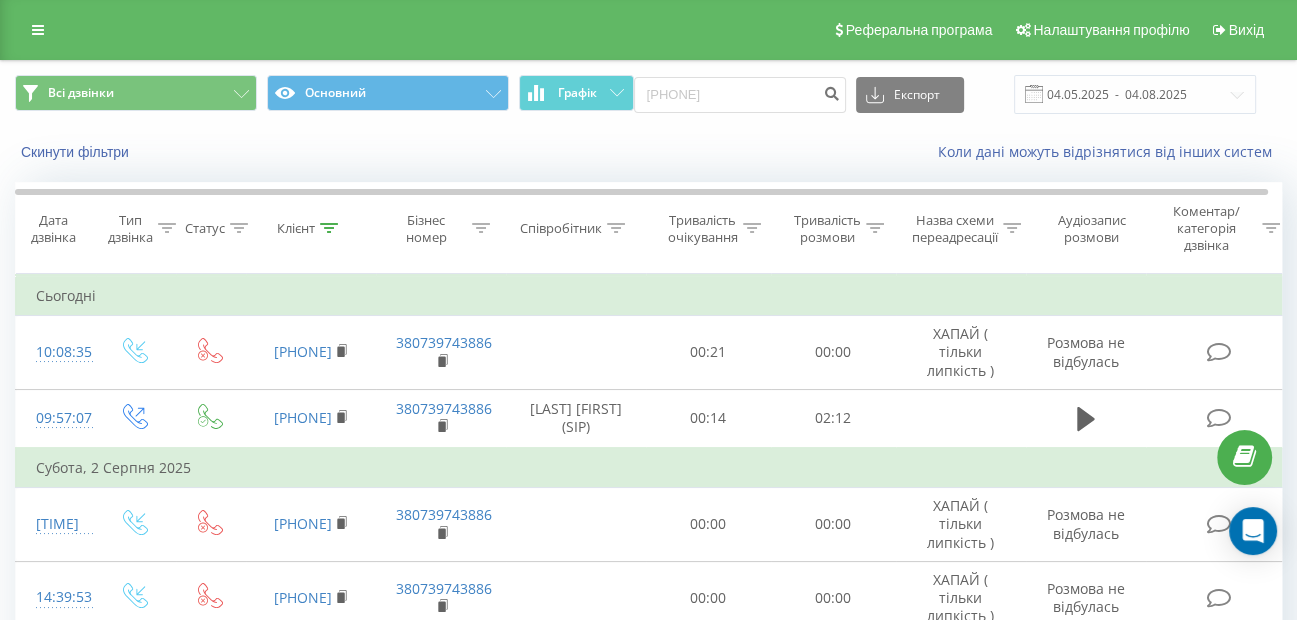 click on "0938120535" at bounding box center (740, 95) 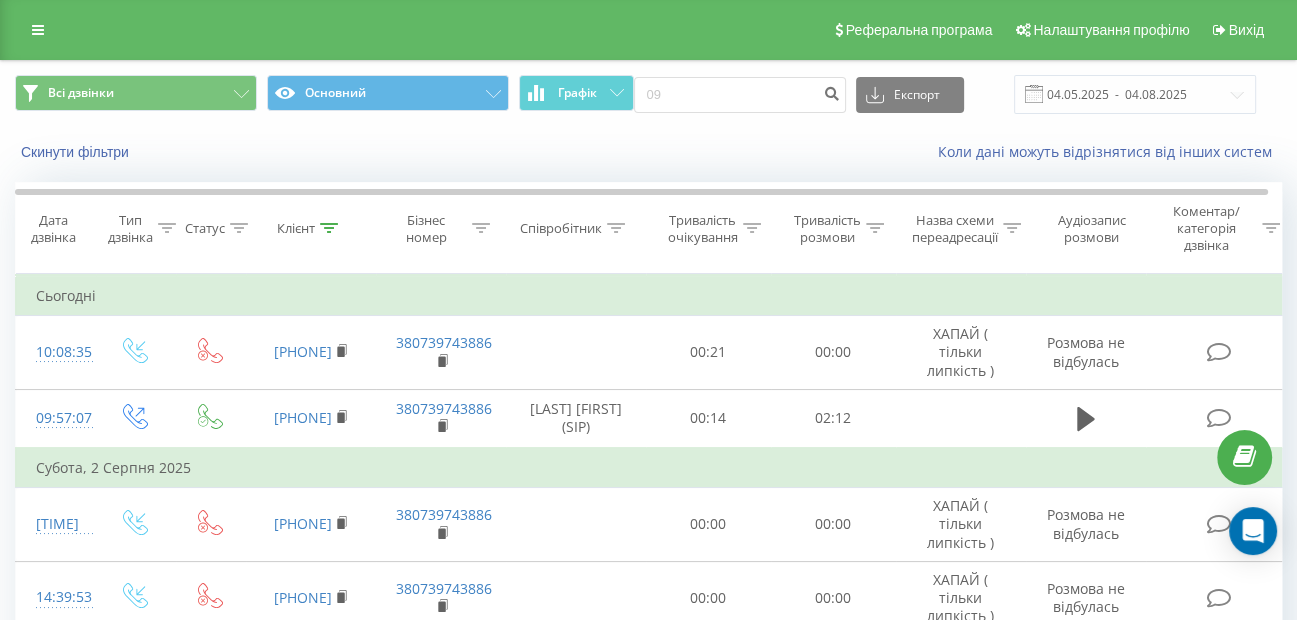 type on "0" 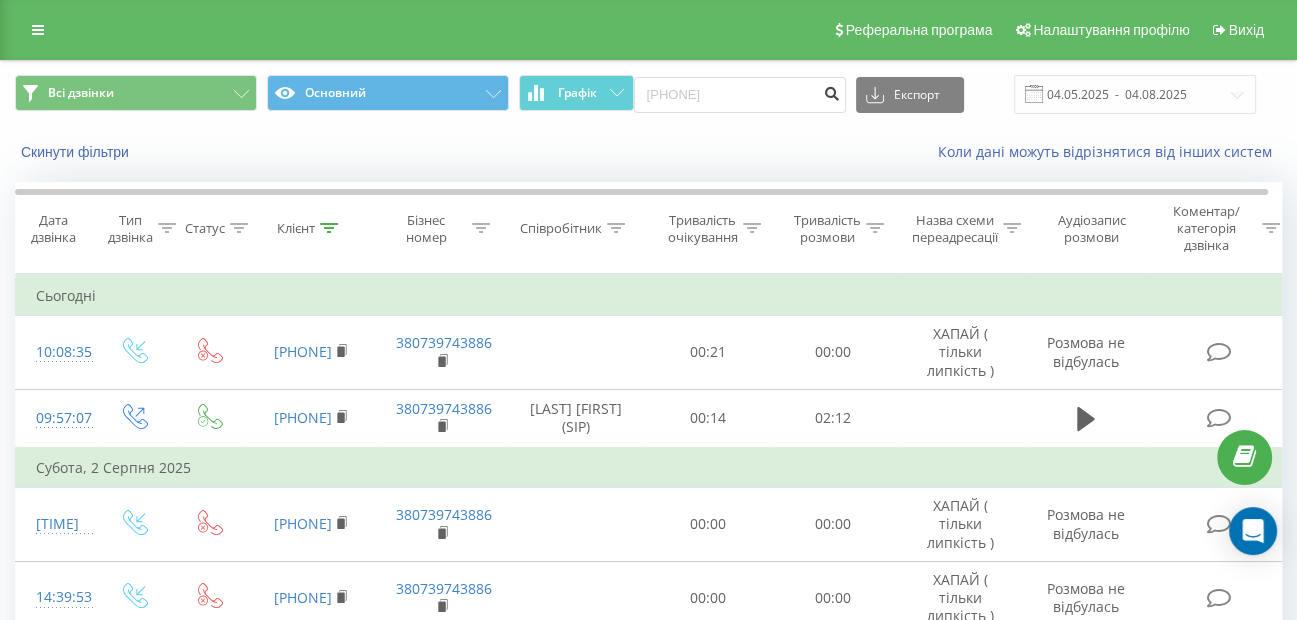type on "0633772934" 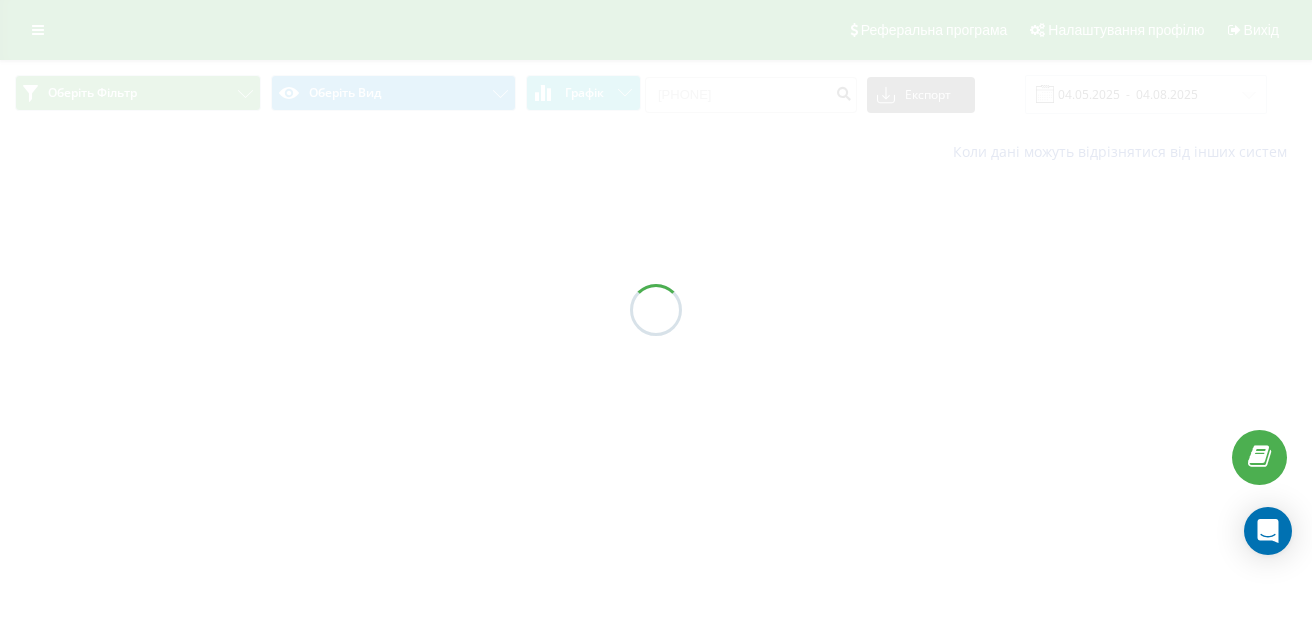 scroll, scrollTop: 0, scrollLeft: 0, axis: both 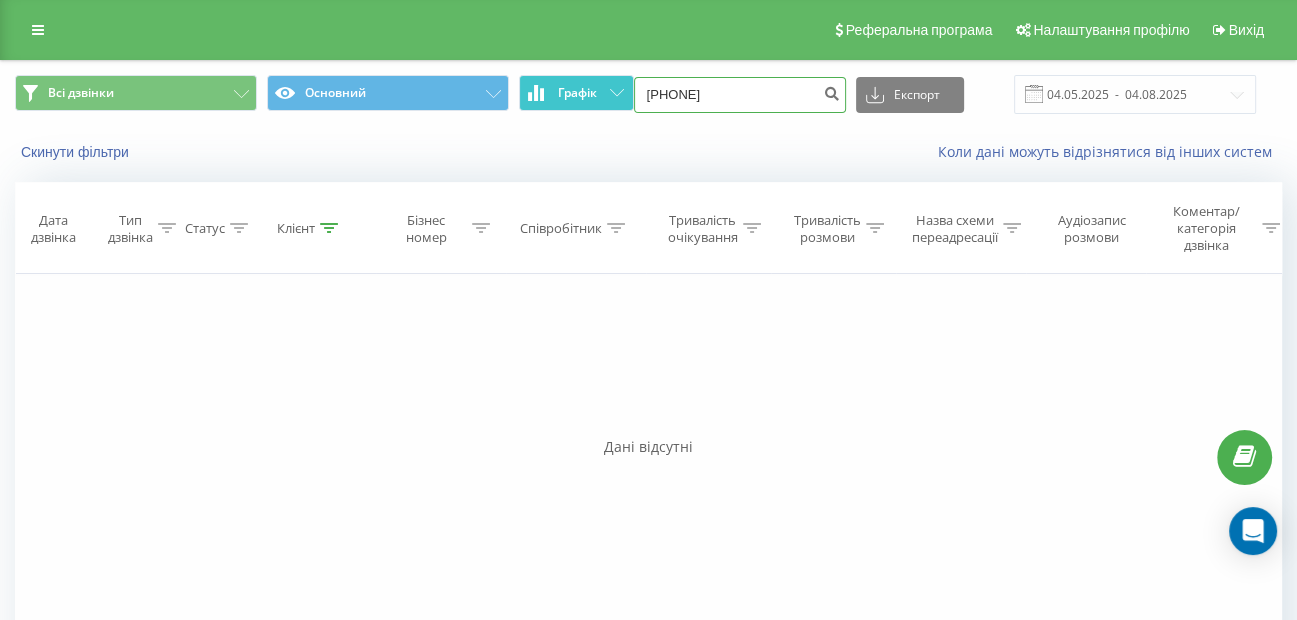 drag, startPoint x: 753, startPoint y: 98, endPoint x: 608, endPoint y: 83, distance: 145.7738 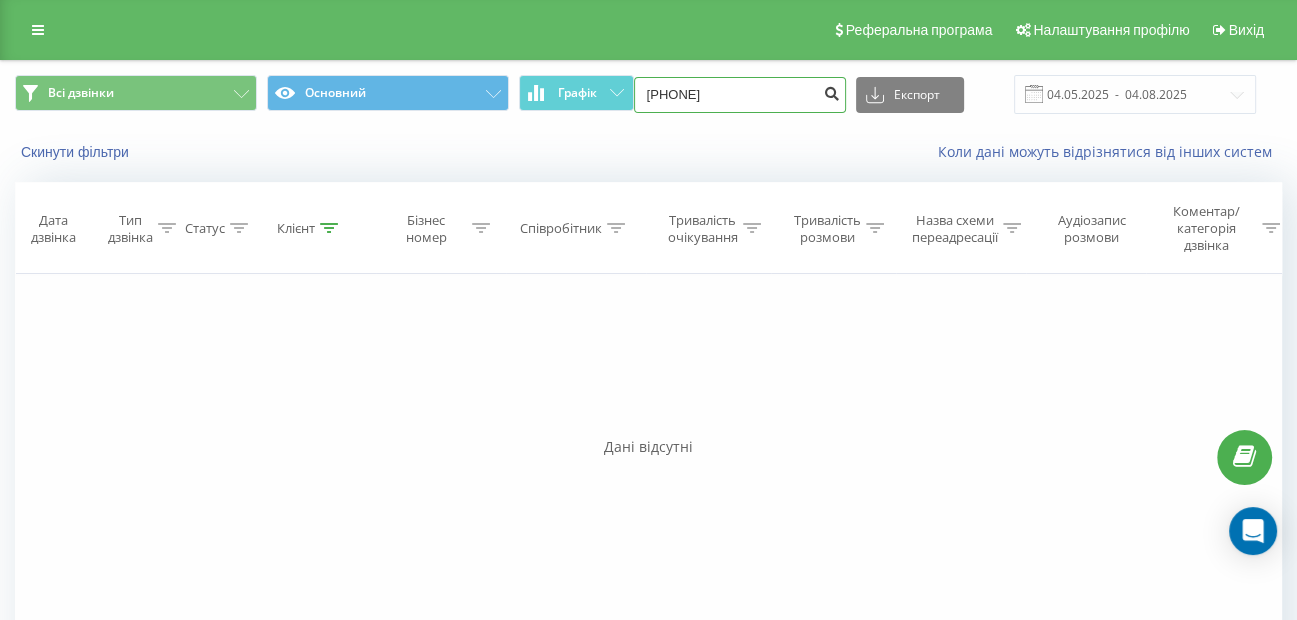type on "[PHONE]" 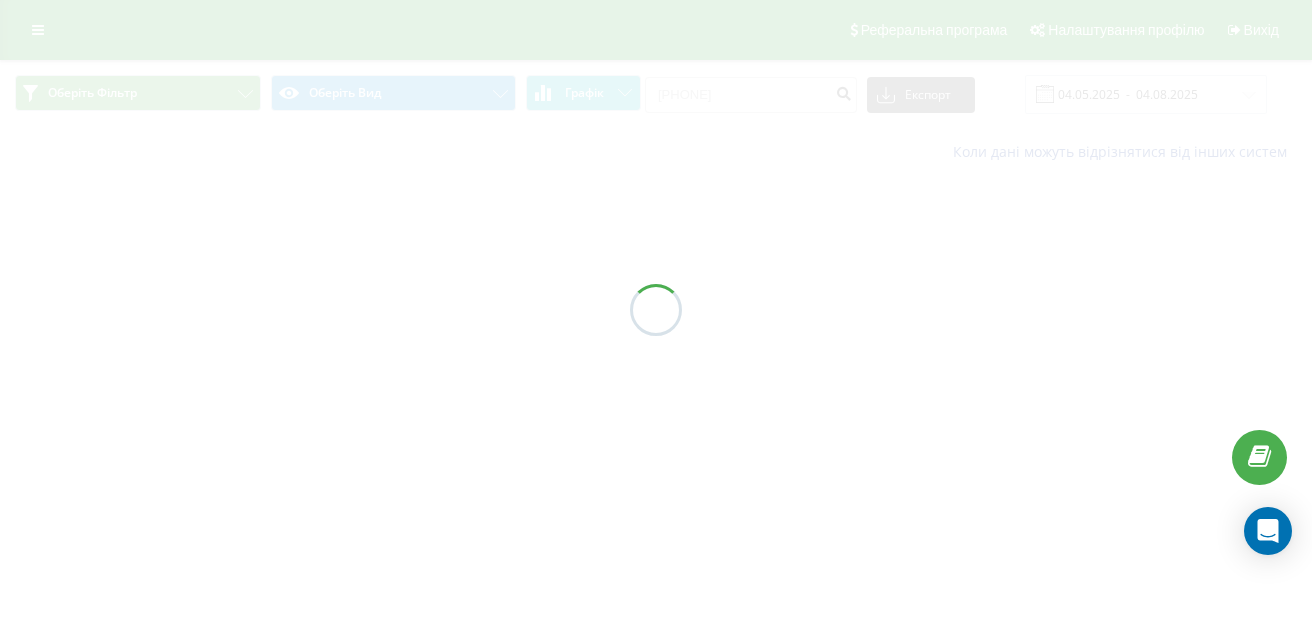scroll, scrollTop: 0, scrollLeft: 0, axis: both 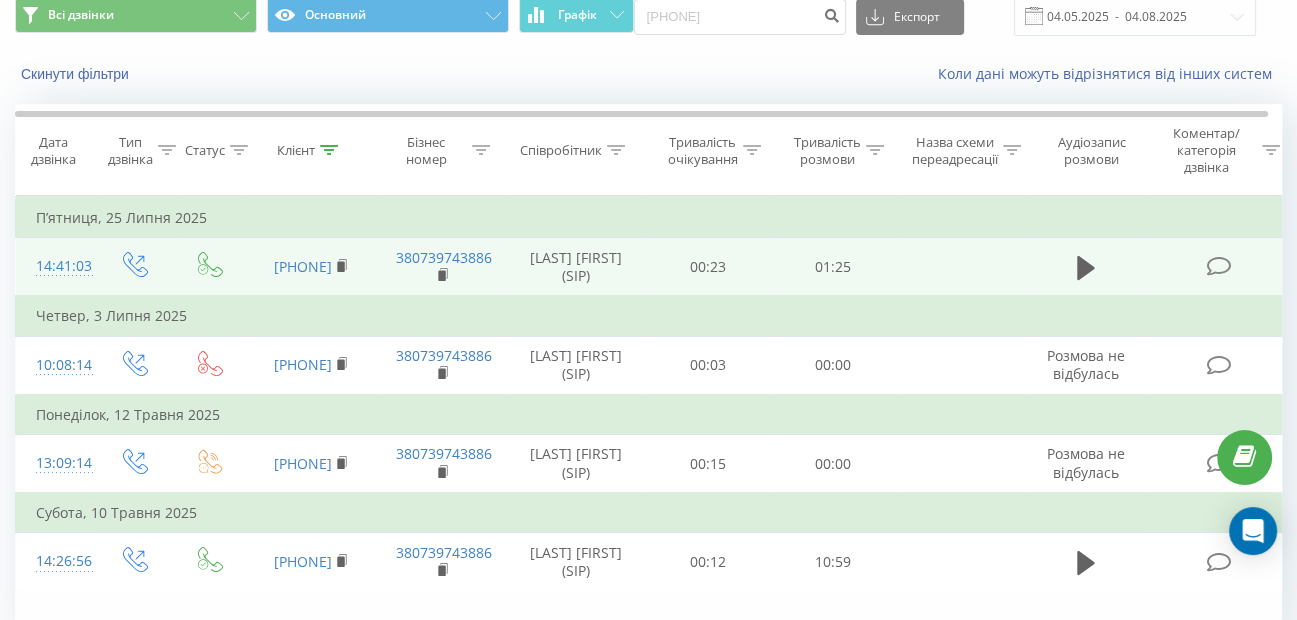 drag, startPoint x: 1119, startPoint y: 267, endPoint x: 1098, endPoint y: 272, distance: 21.587032 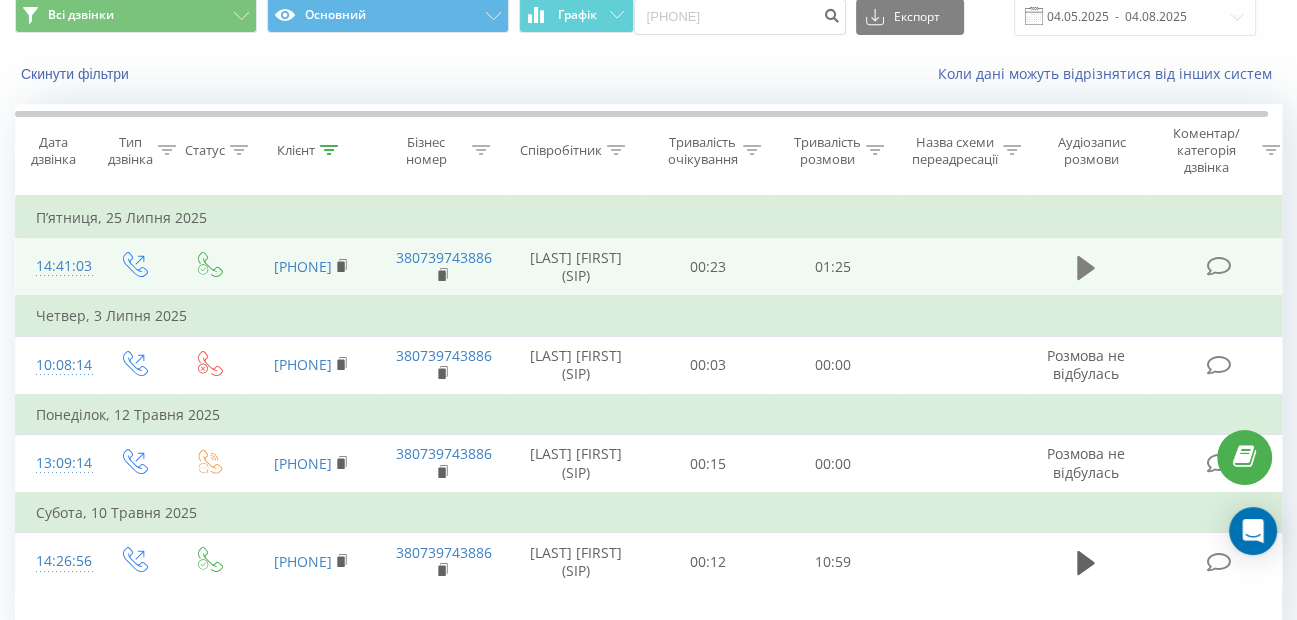 click at bounding box center (1086, 267) 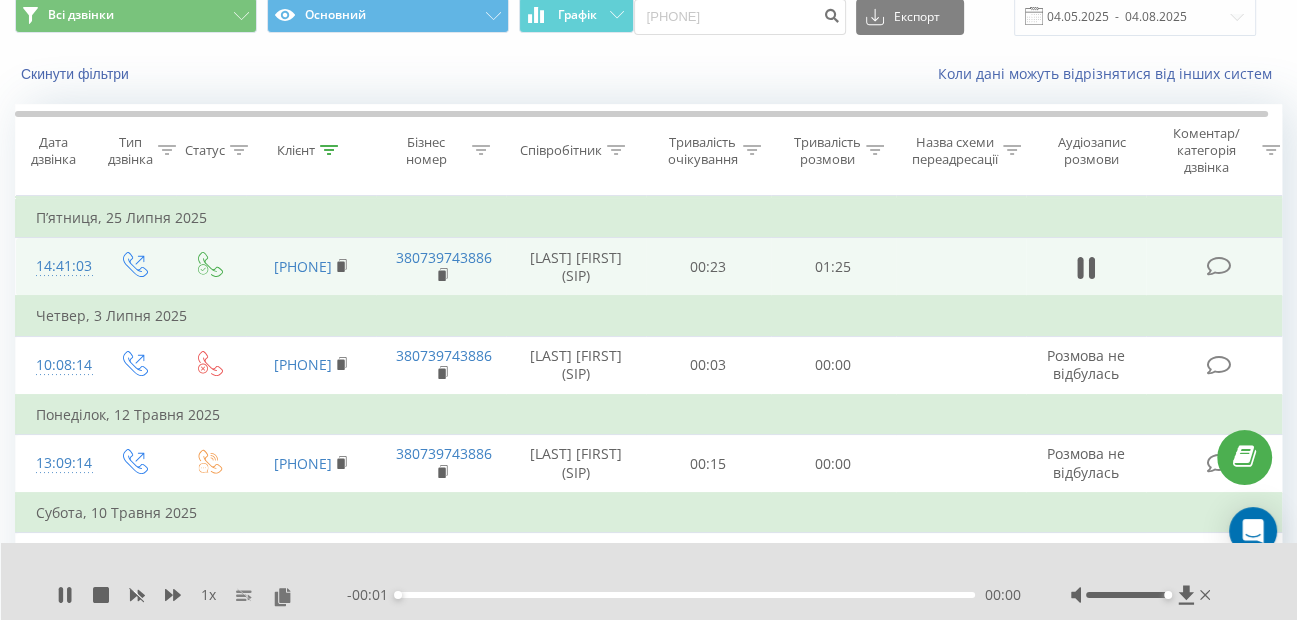 click on "00:00" at bounding box center [686, 595] 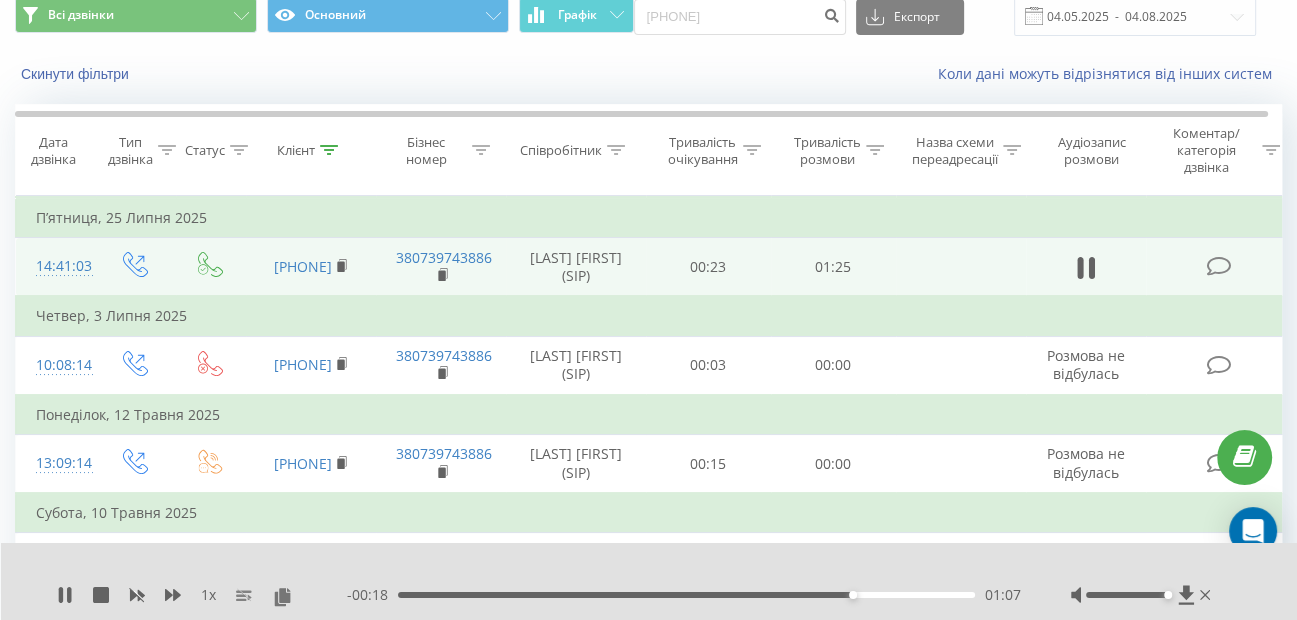 click on "01:07" at bounding box center [686, 595] 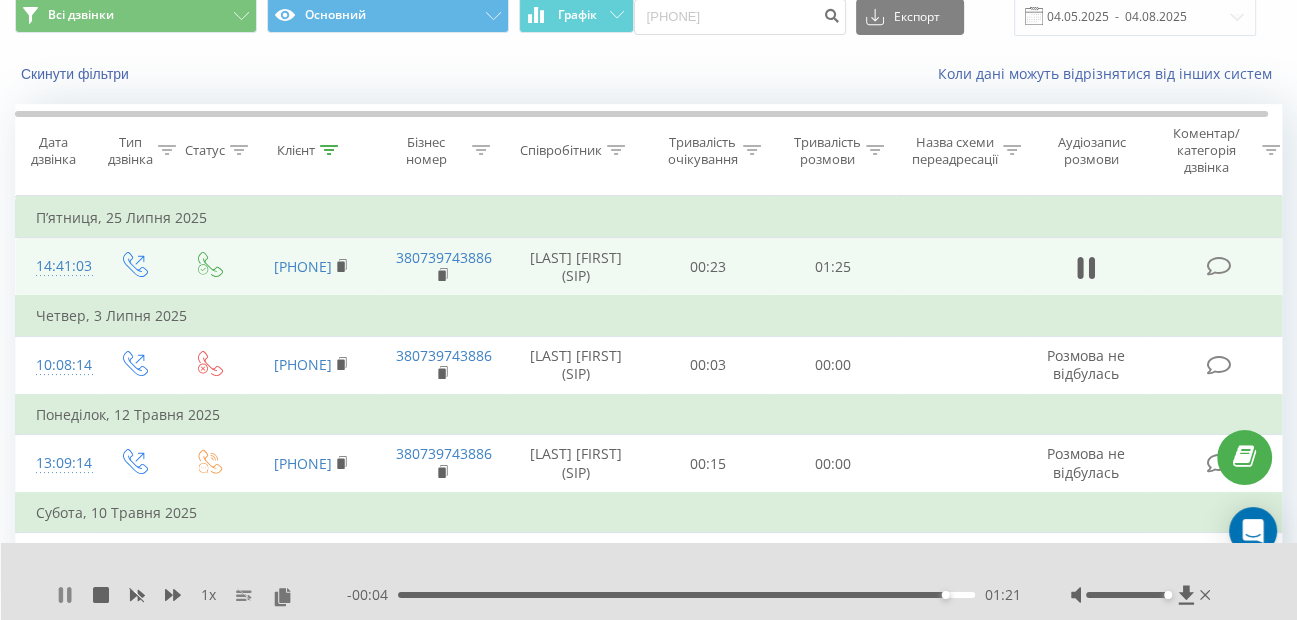 click 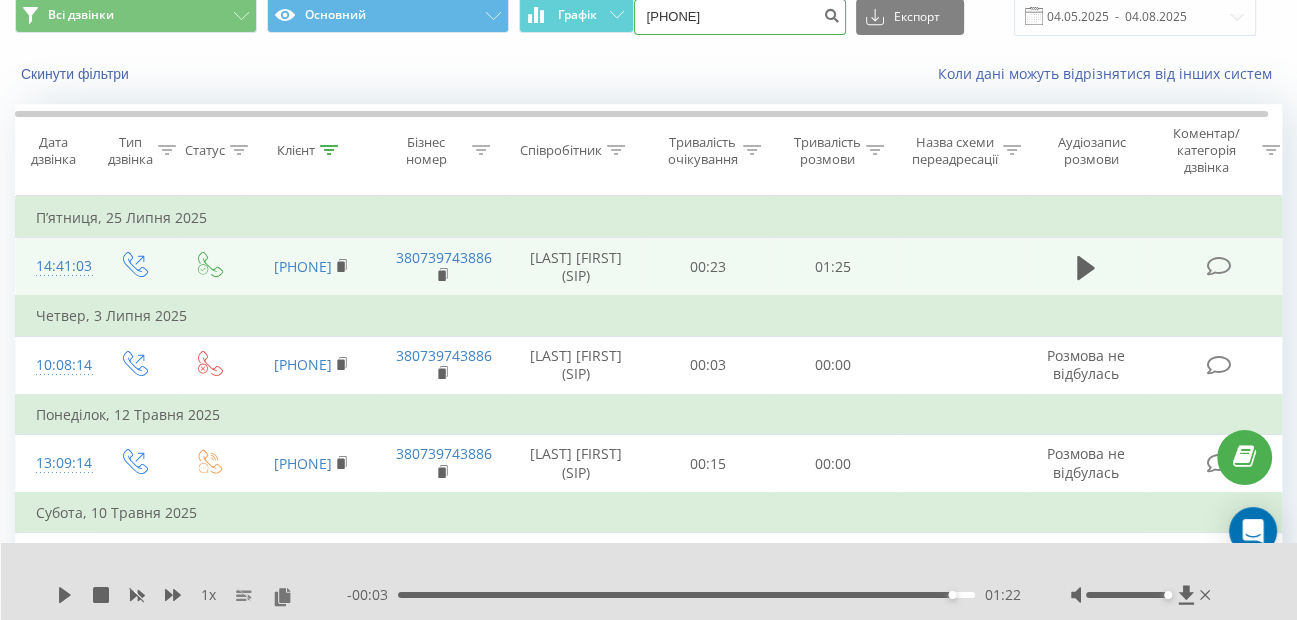 drag, startPoint x: 764, startPoint y: 20, endPoint x: 636, endPoint y: 27, distance: 128.19127 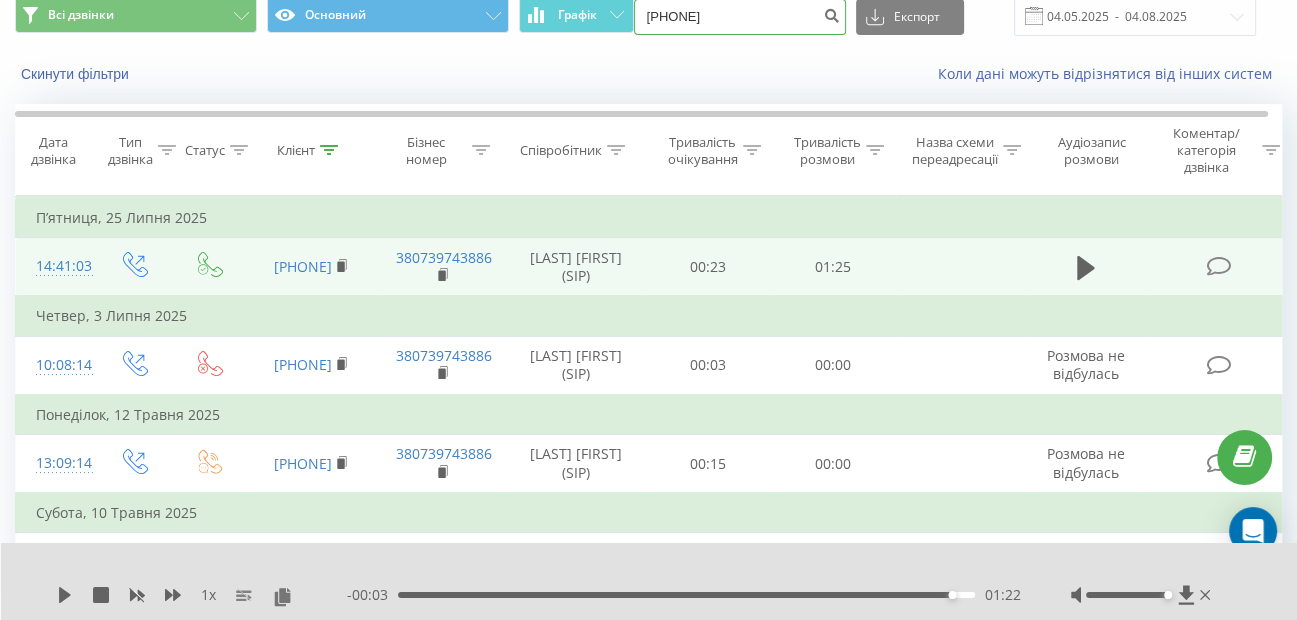 click on "380633617329" at bounding box center (740, 17) 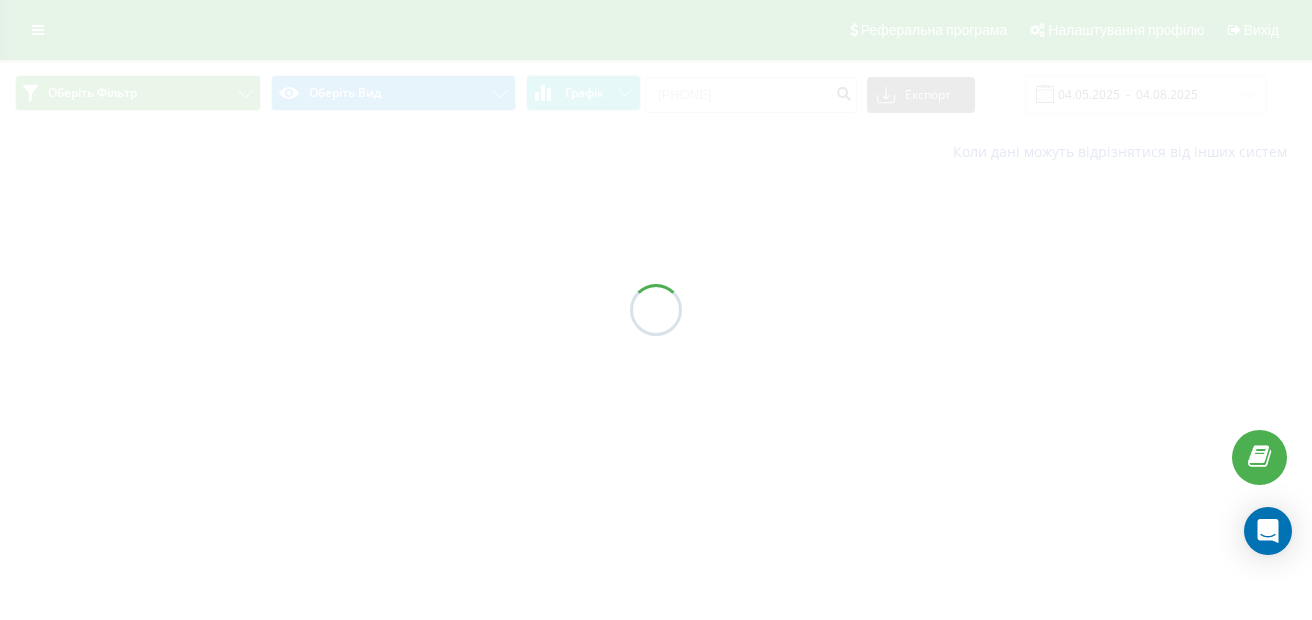 scroll, scrollTop: 0, scrollLeft: 0, axis: both 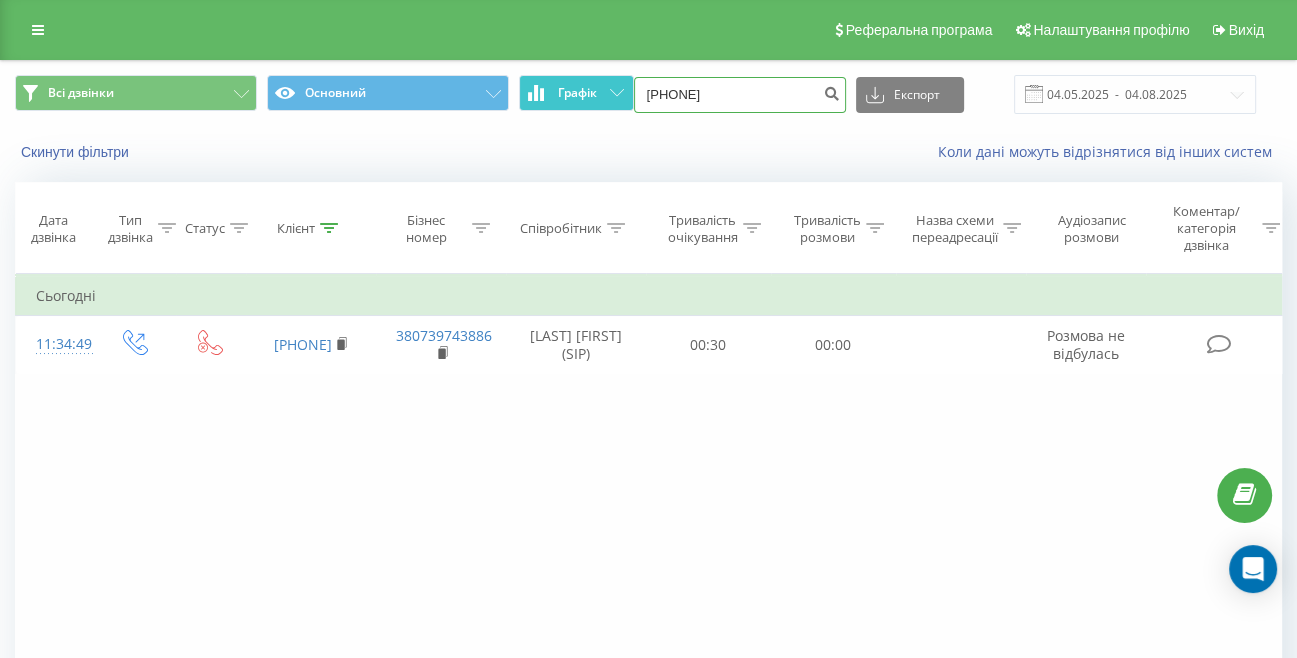 drag, startPoint x: 802, startPoint y: 91, endPoint x: 591, endPoint y: 99, distance: 211.15161 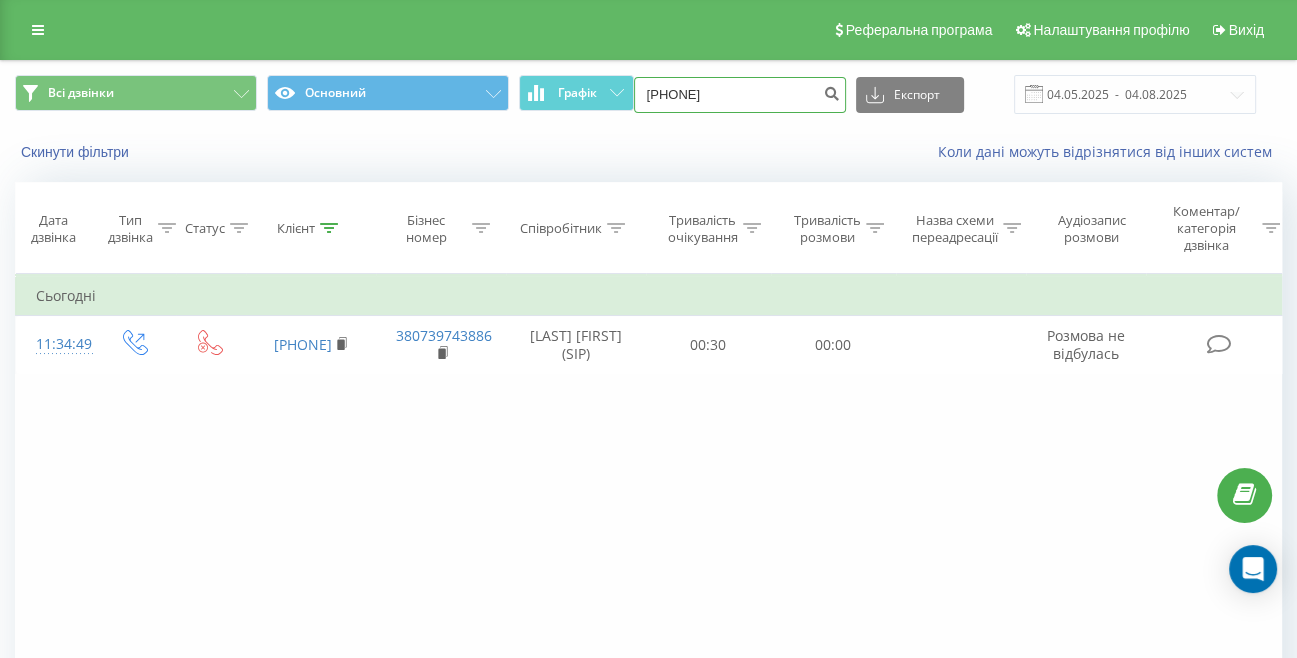 paste on "38" 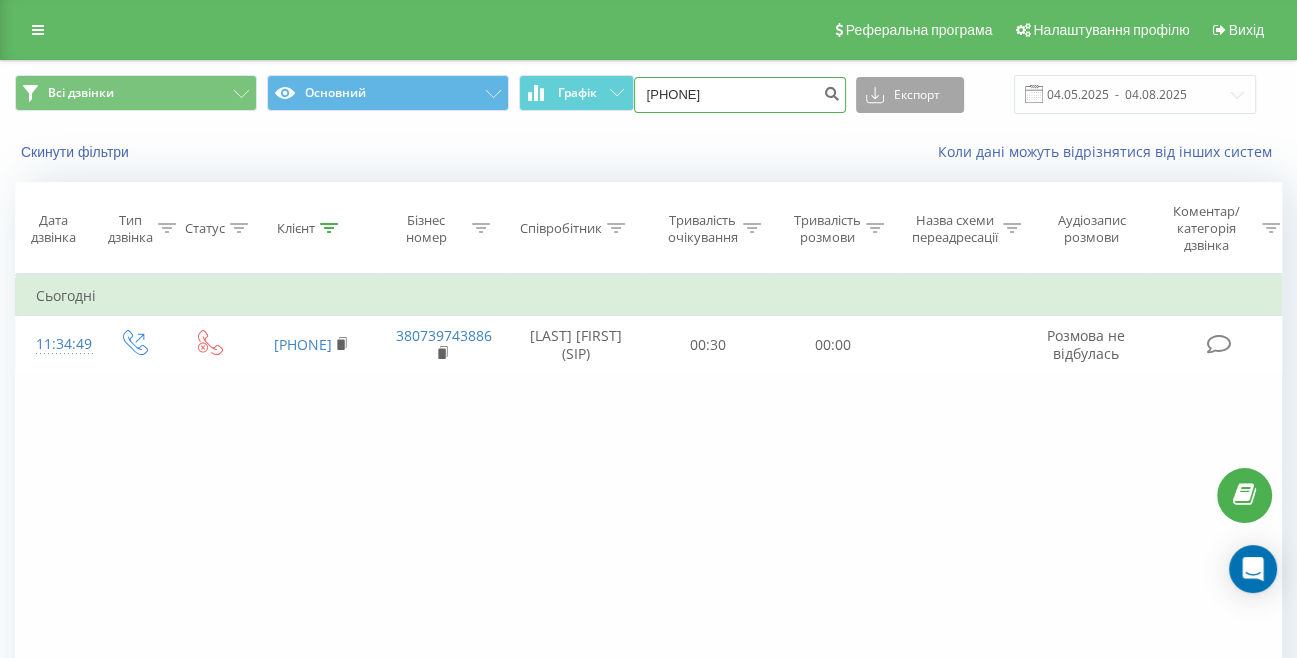 type on "0633617329" 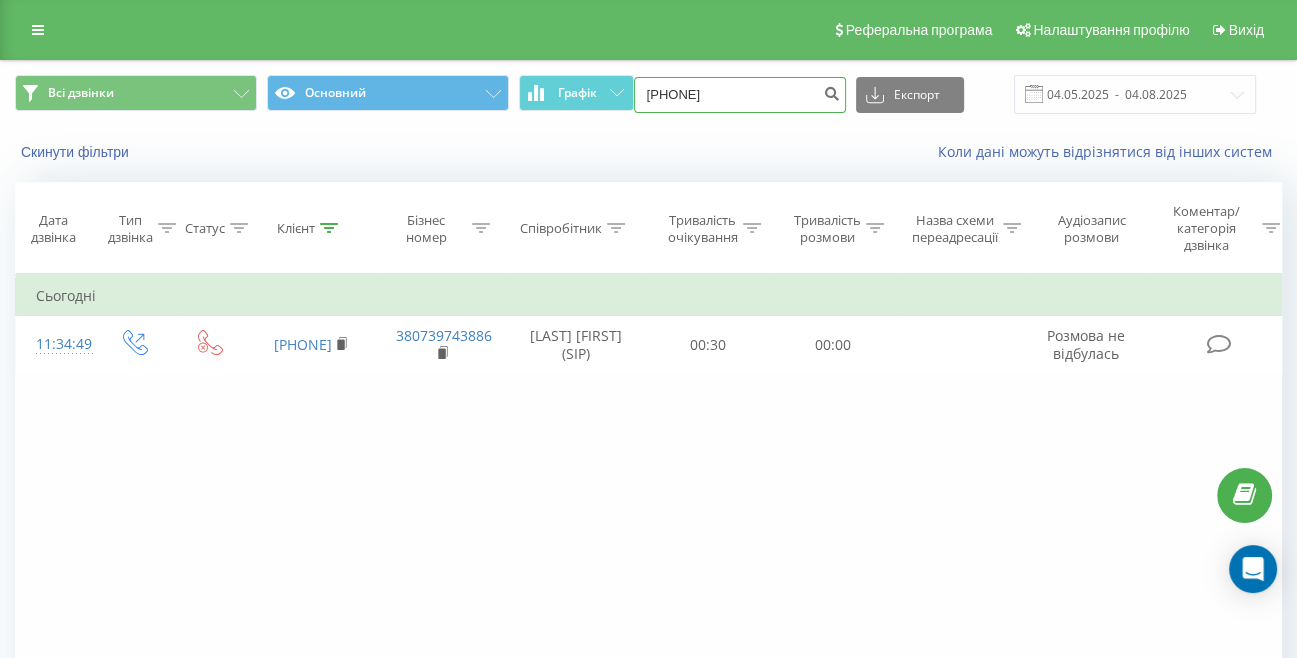click on "0633617329" at bounding box center (740, 95) 